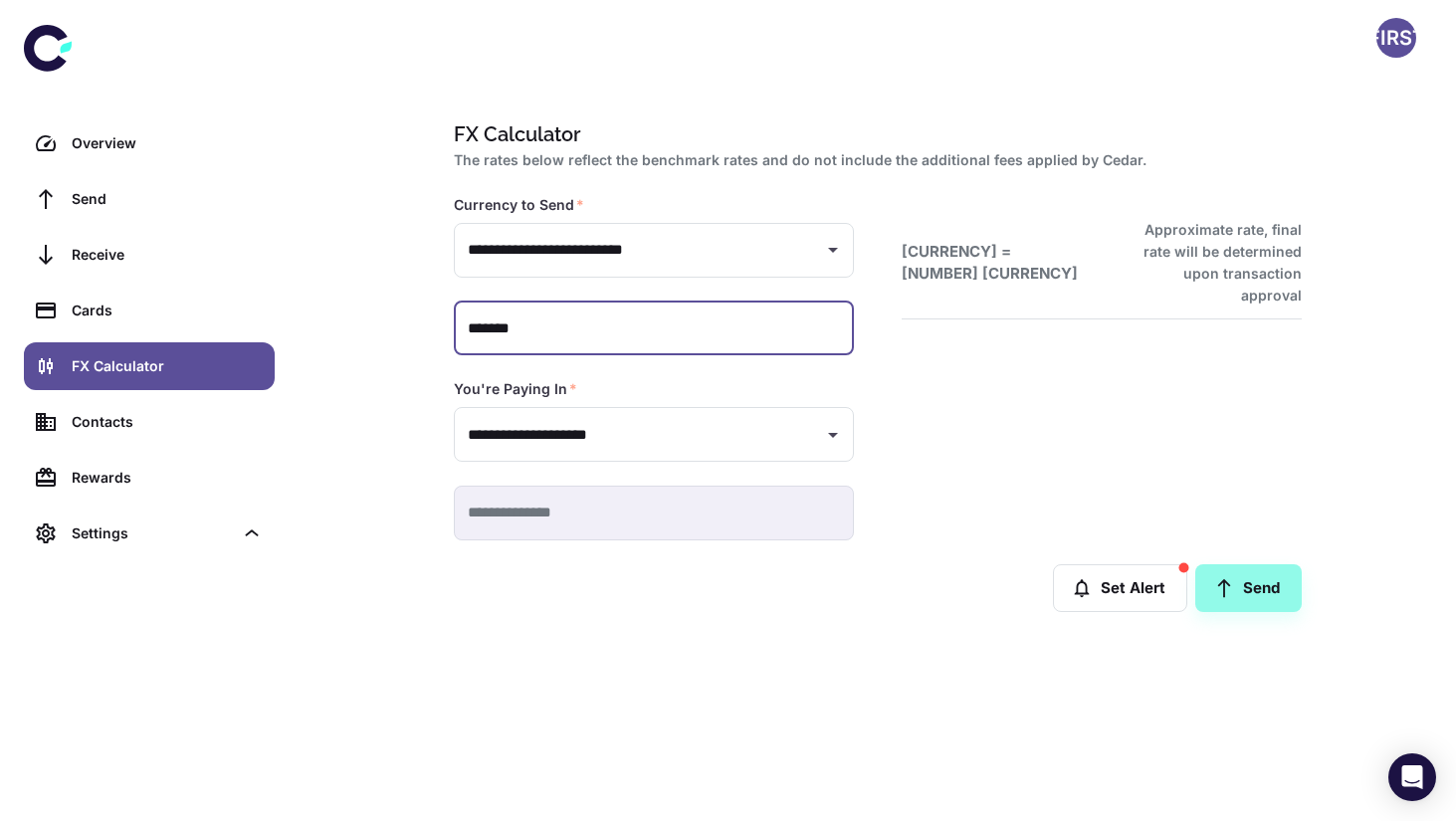scroll, scrollTop: 0, scrollLeft: 0, axis: both 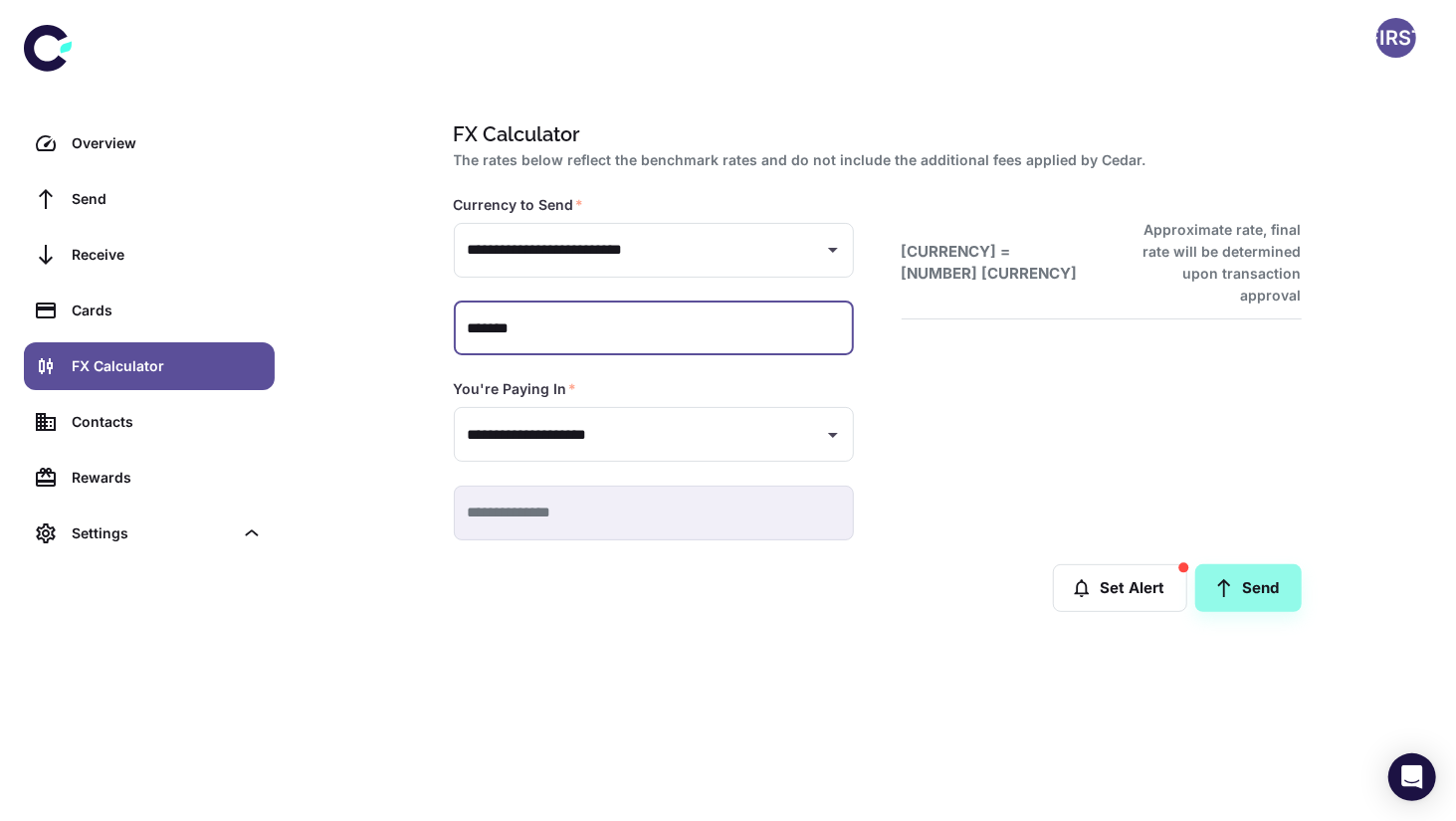 type on "******" 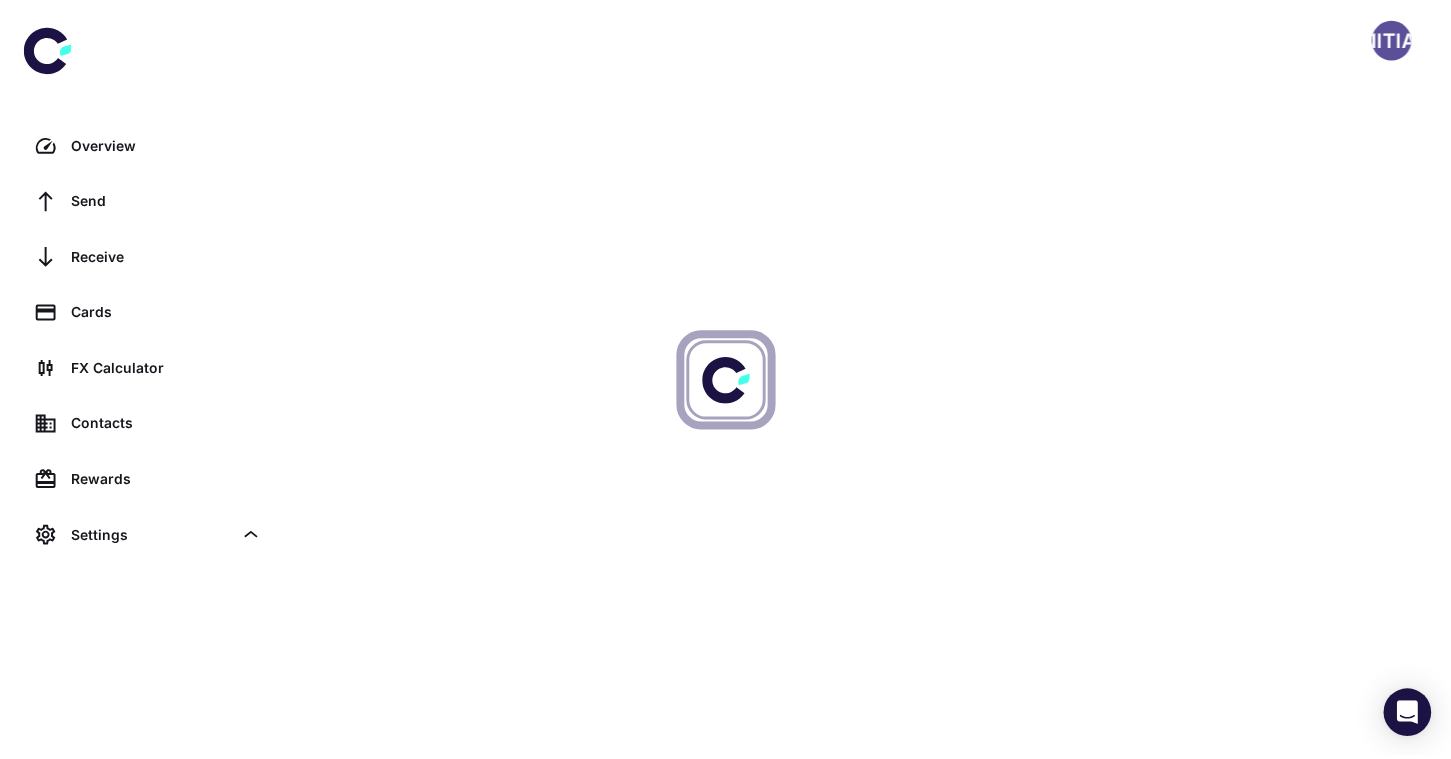scroll, scrollTop: 0, scrollLeft: 0, axis: both 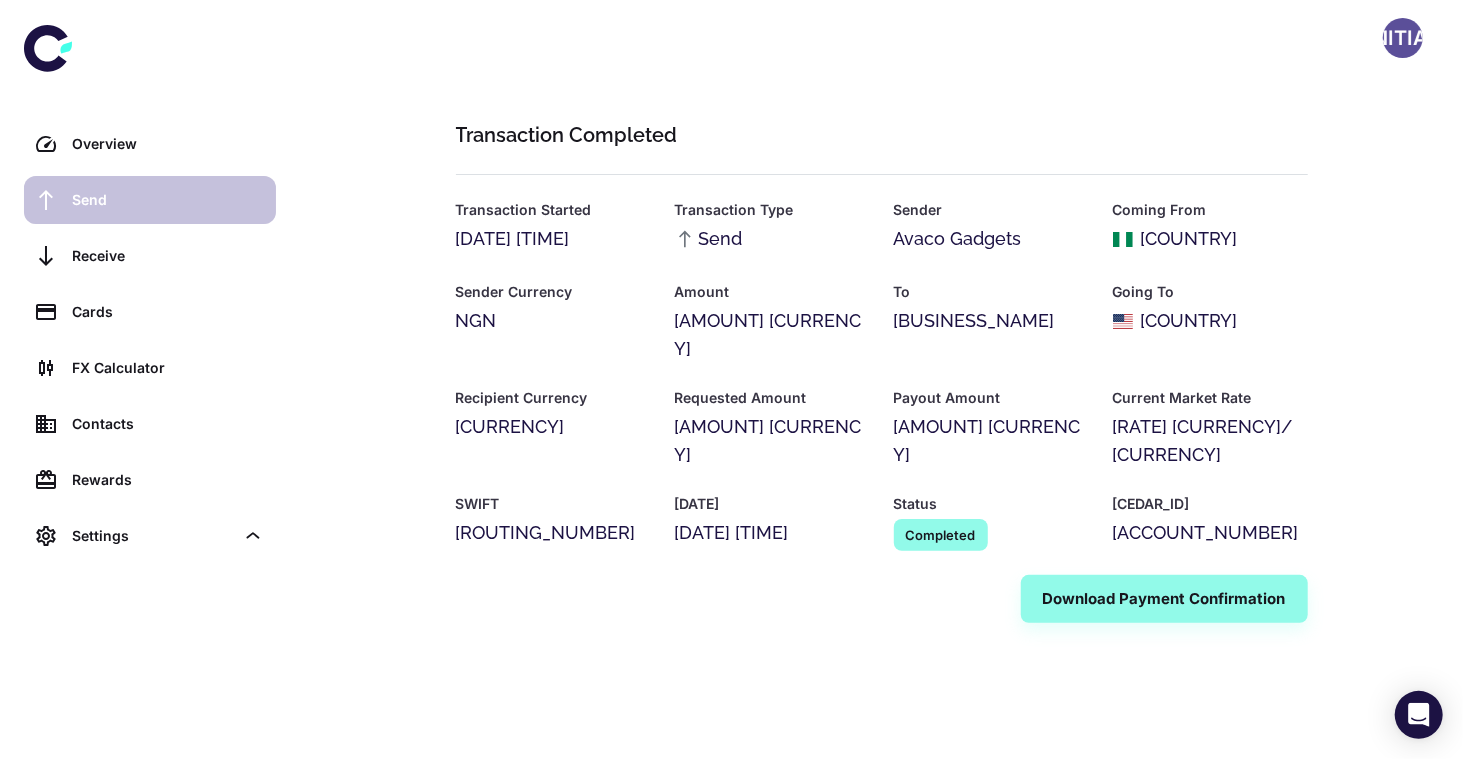 click on "Send" at bounding box center (150, 200) 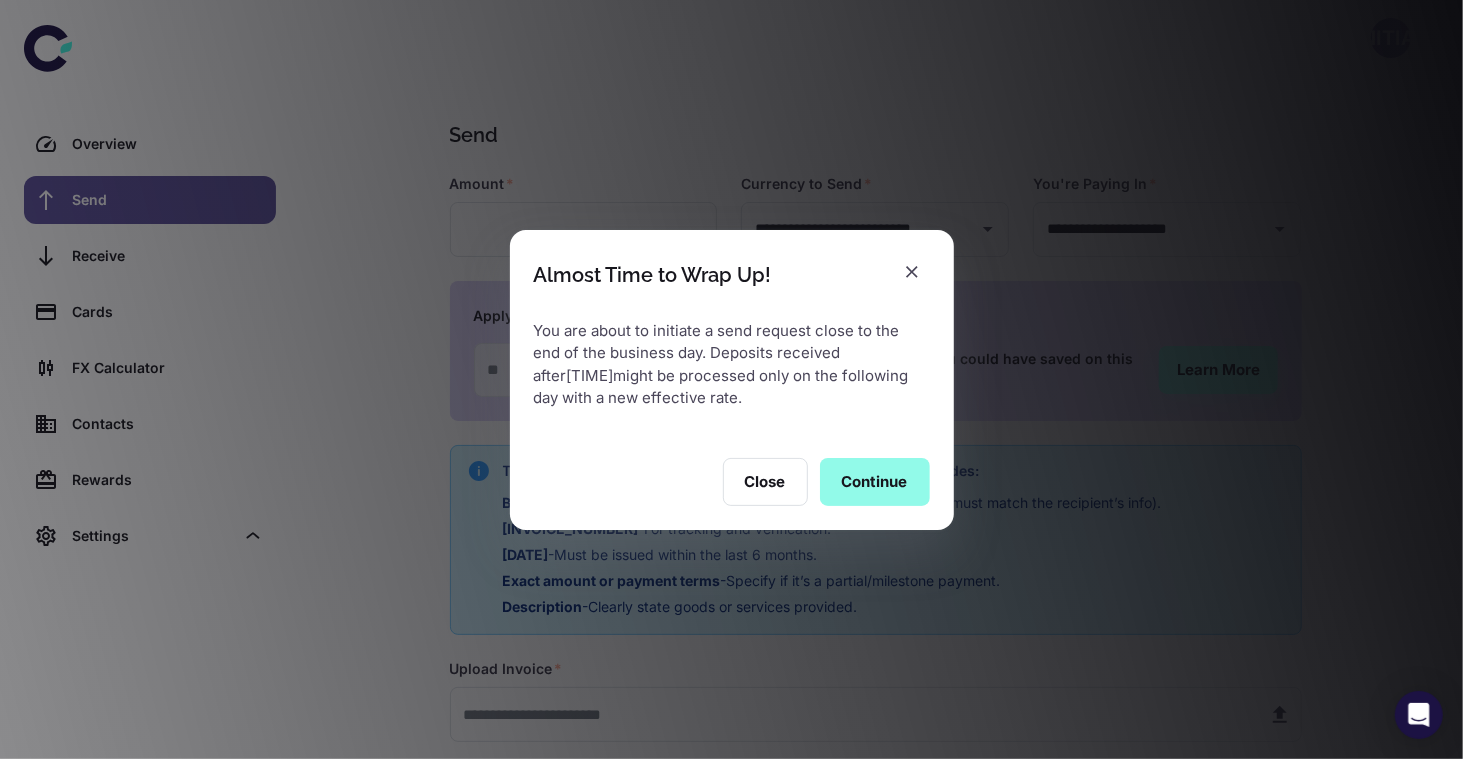 click on "Continue" at bounding box center (875, 482) 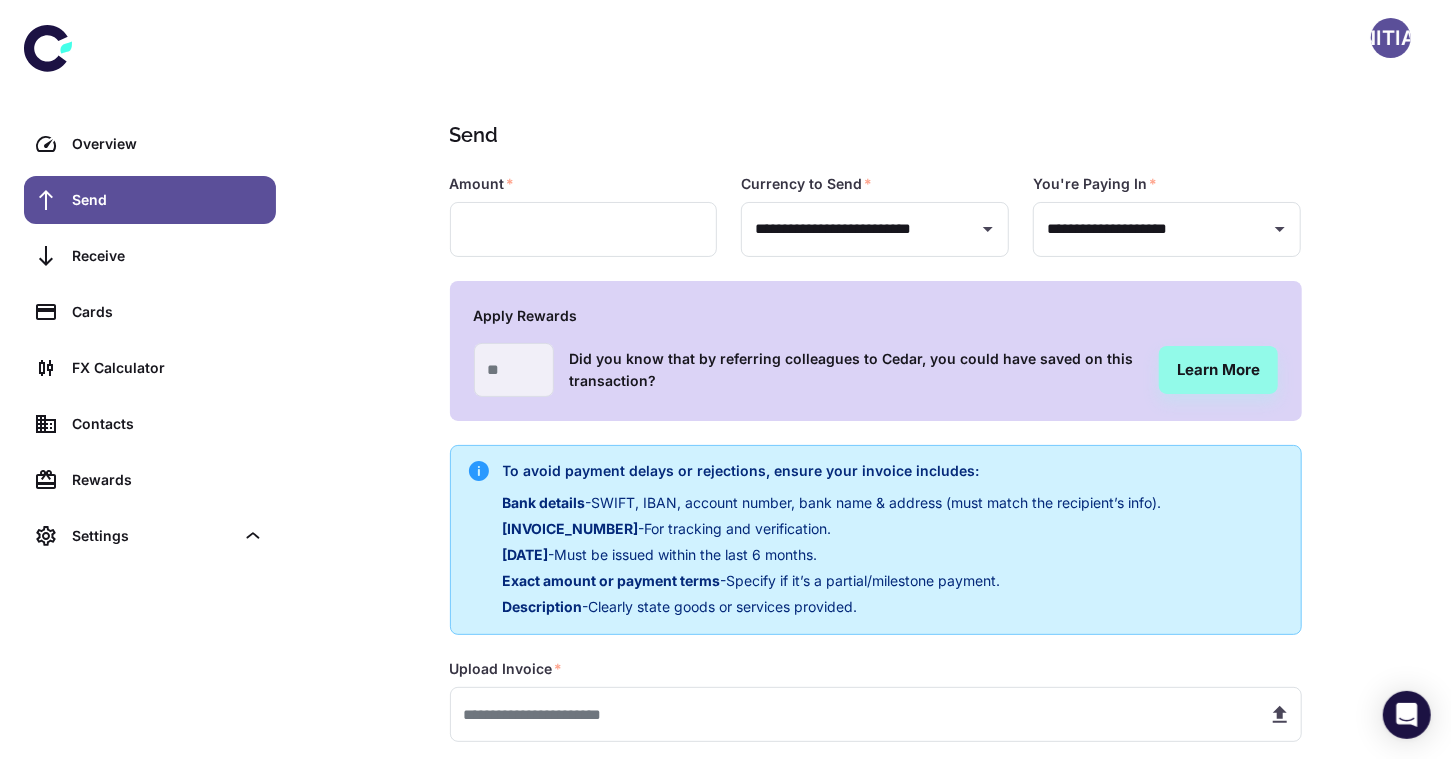 scroll, scrollTop: 49, scrollLeft: 0, axis: vertical 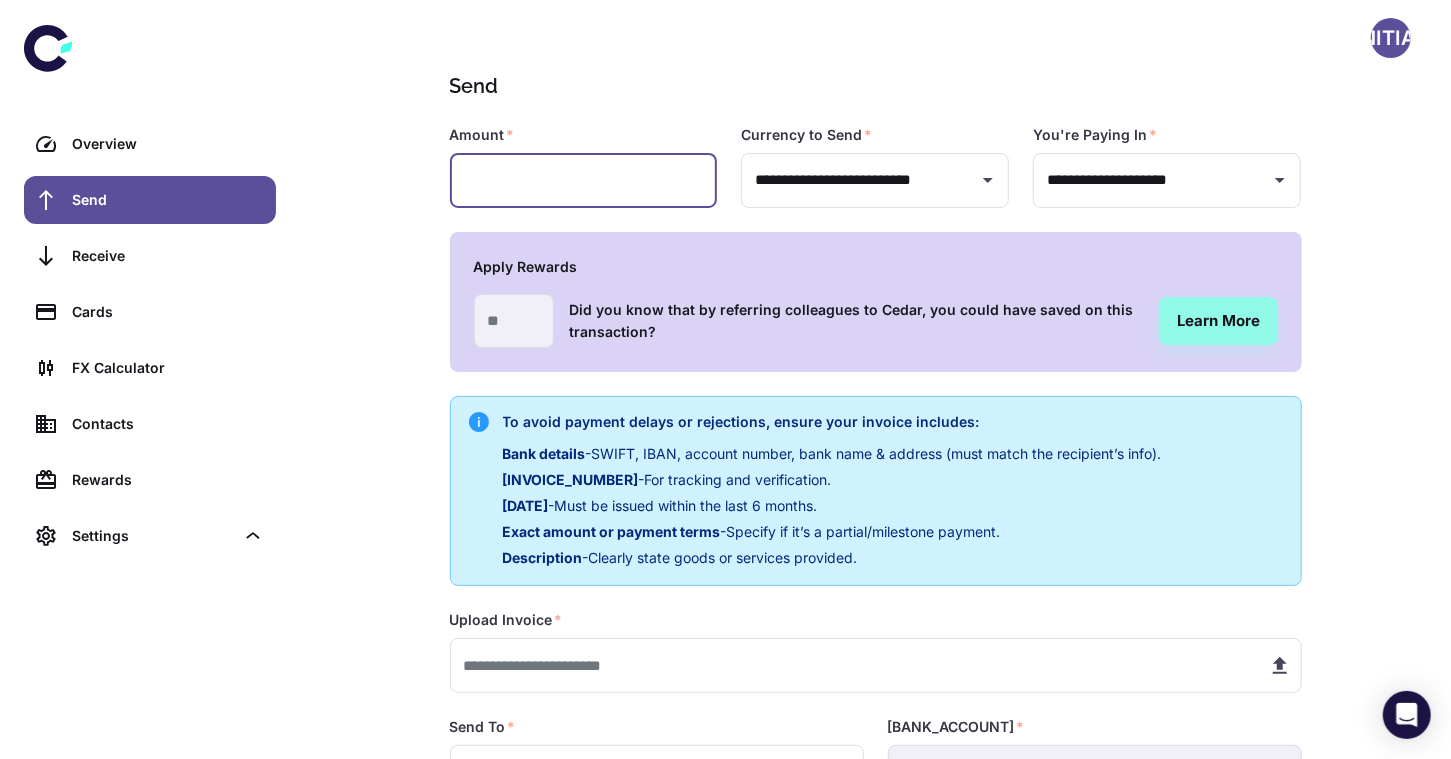 click at bounding box center [584, 180] 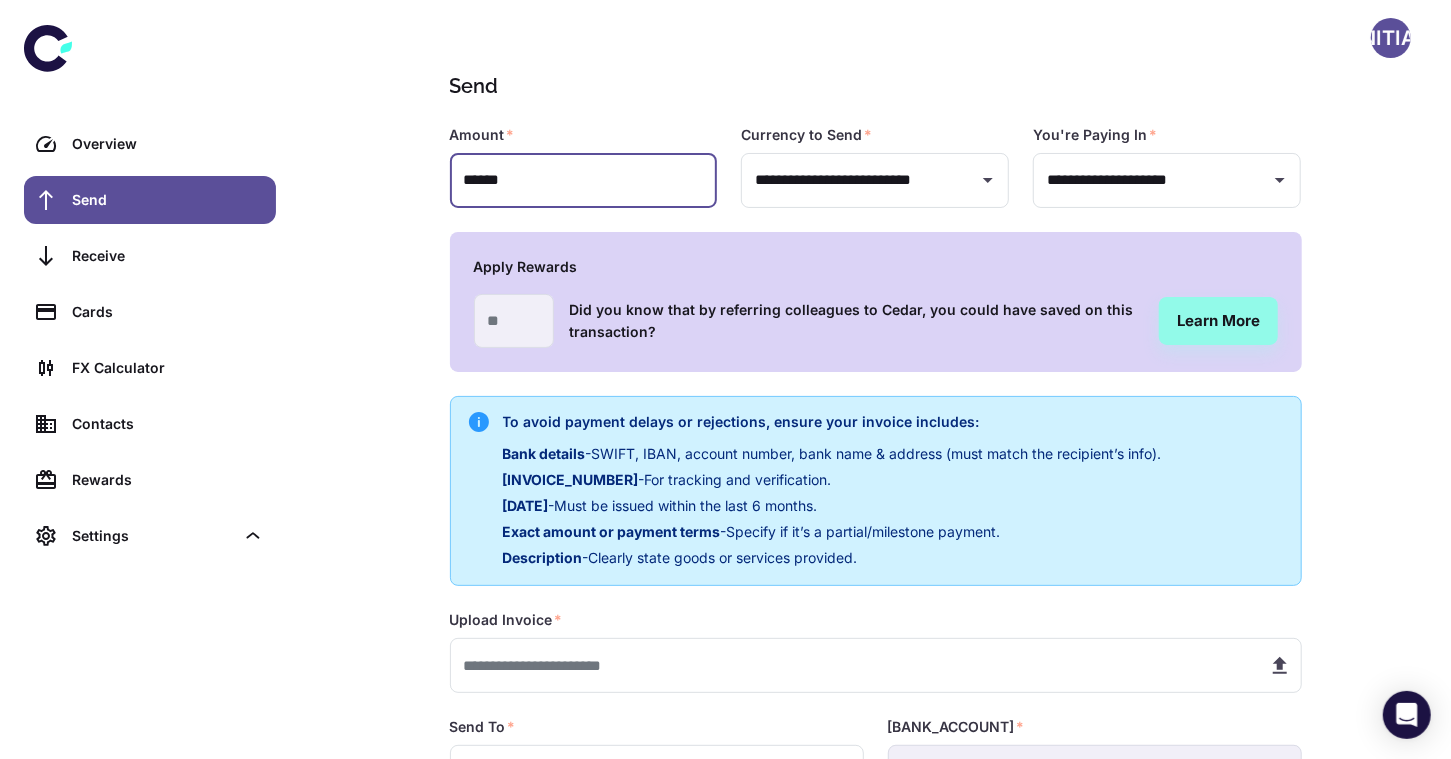 scroll, scrollTop: 307, scrollLeft: 0, axis: vertical 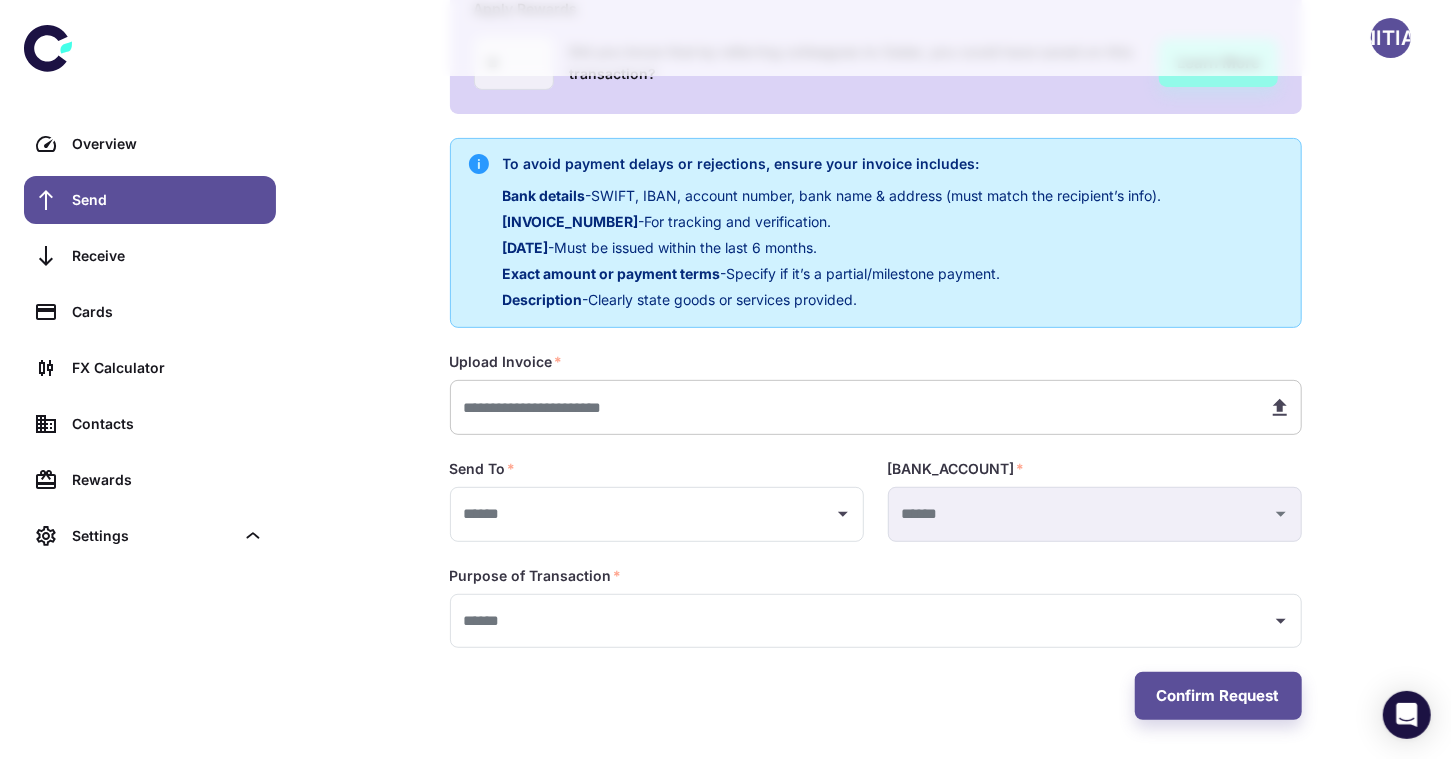 type on "[MASKED_DATA]" 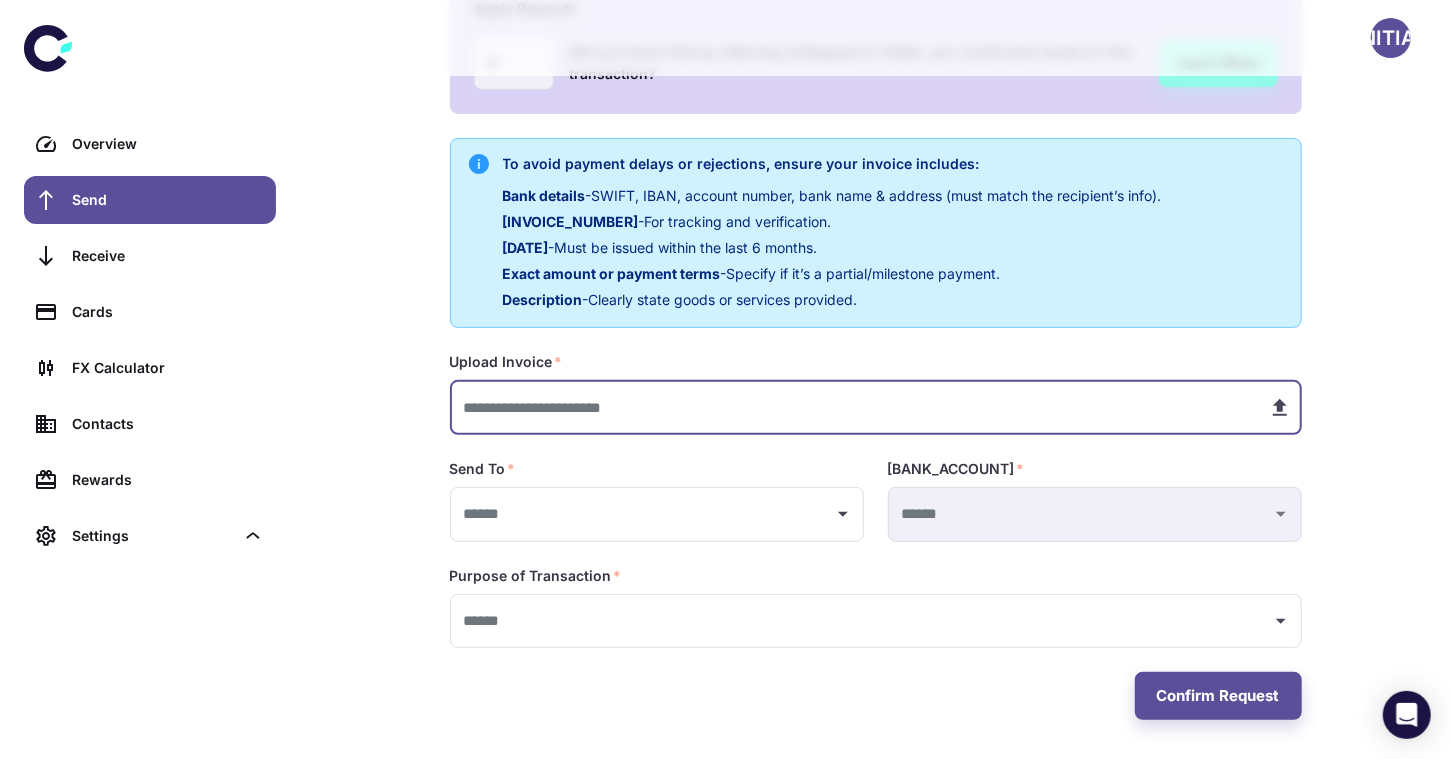 click at bounding box center [851, 407] 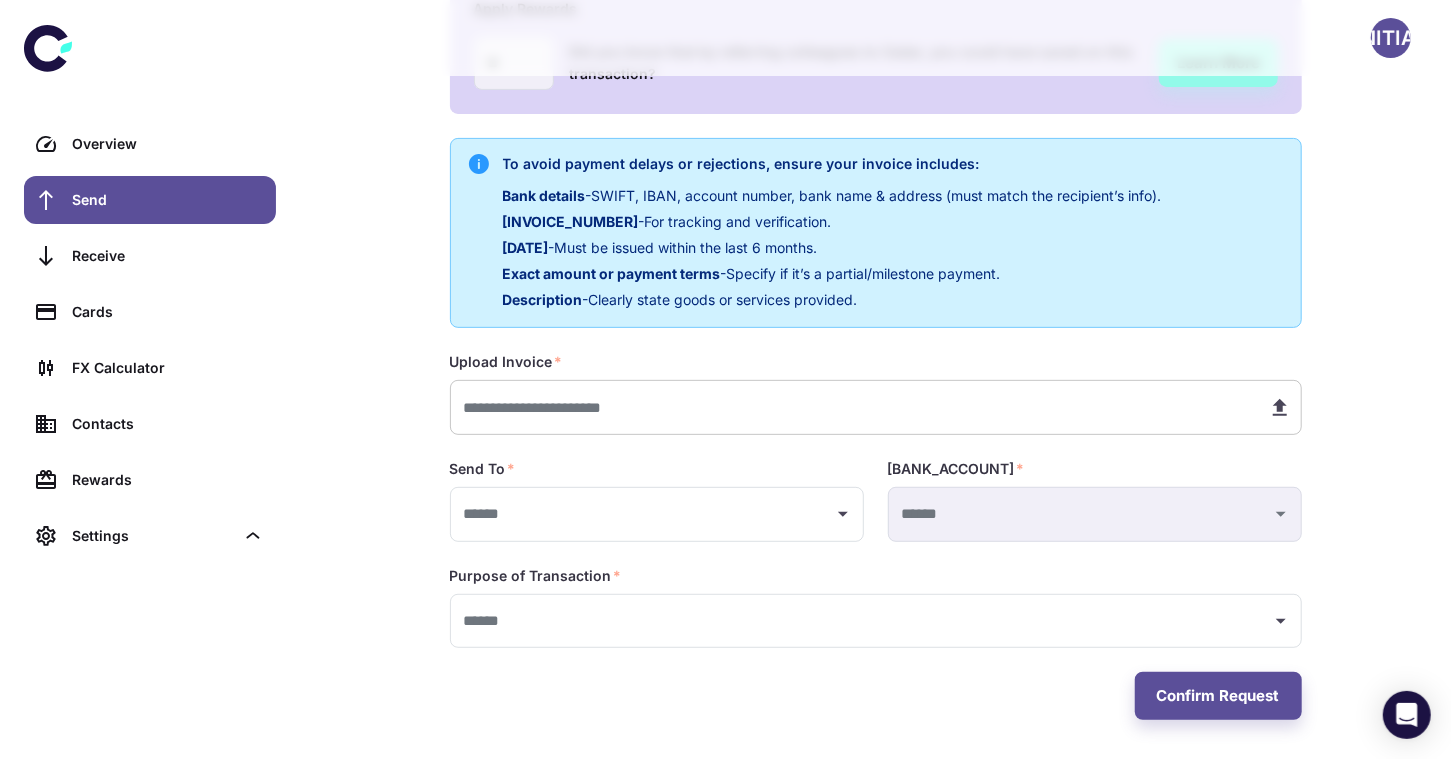type on "[MASKED_DATA]" 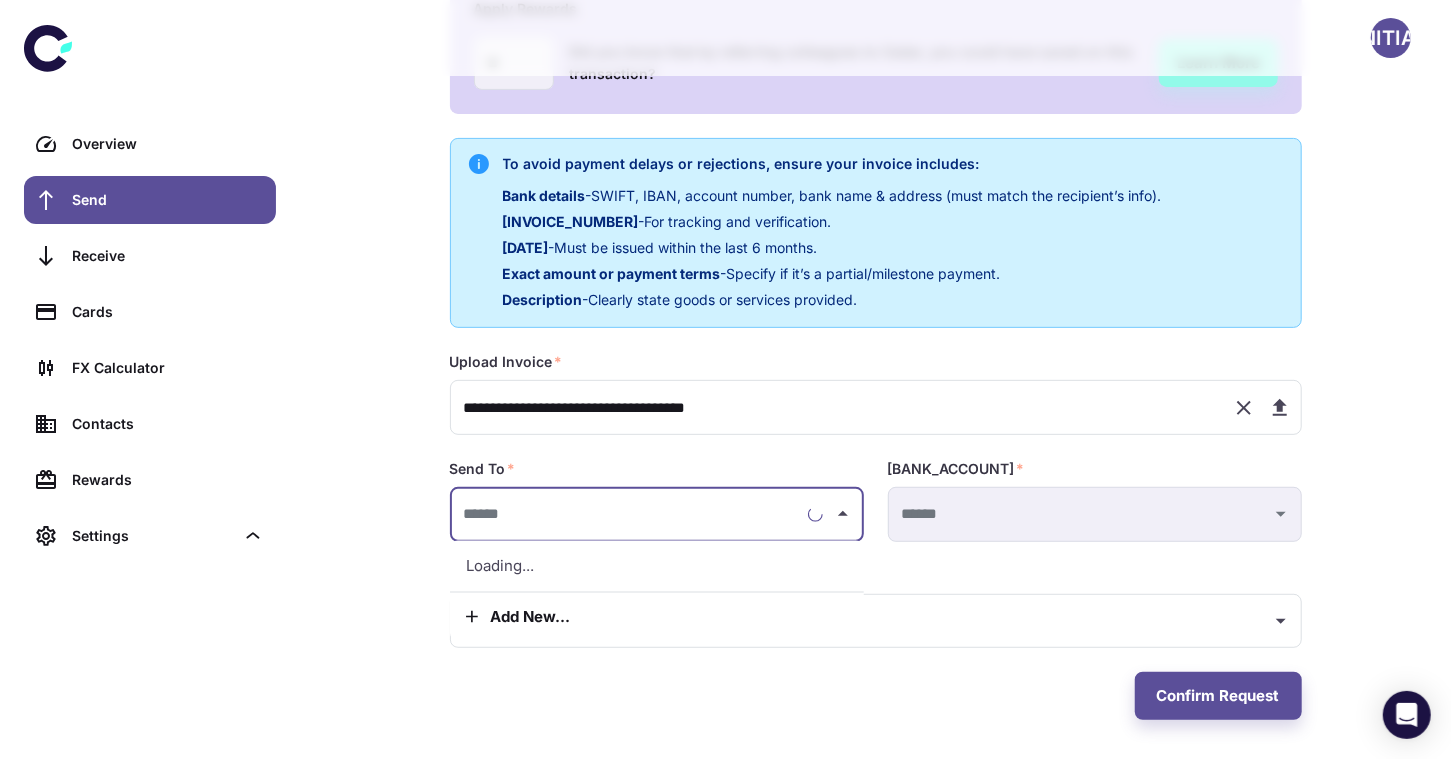 click at bounding box center [629, 514] 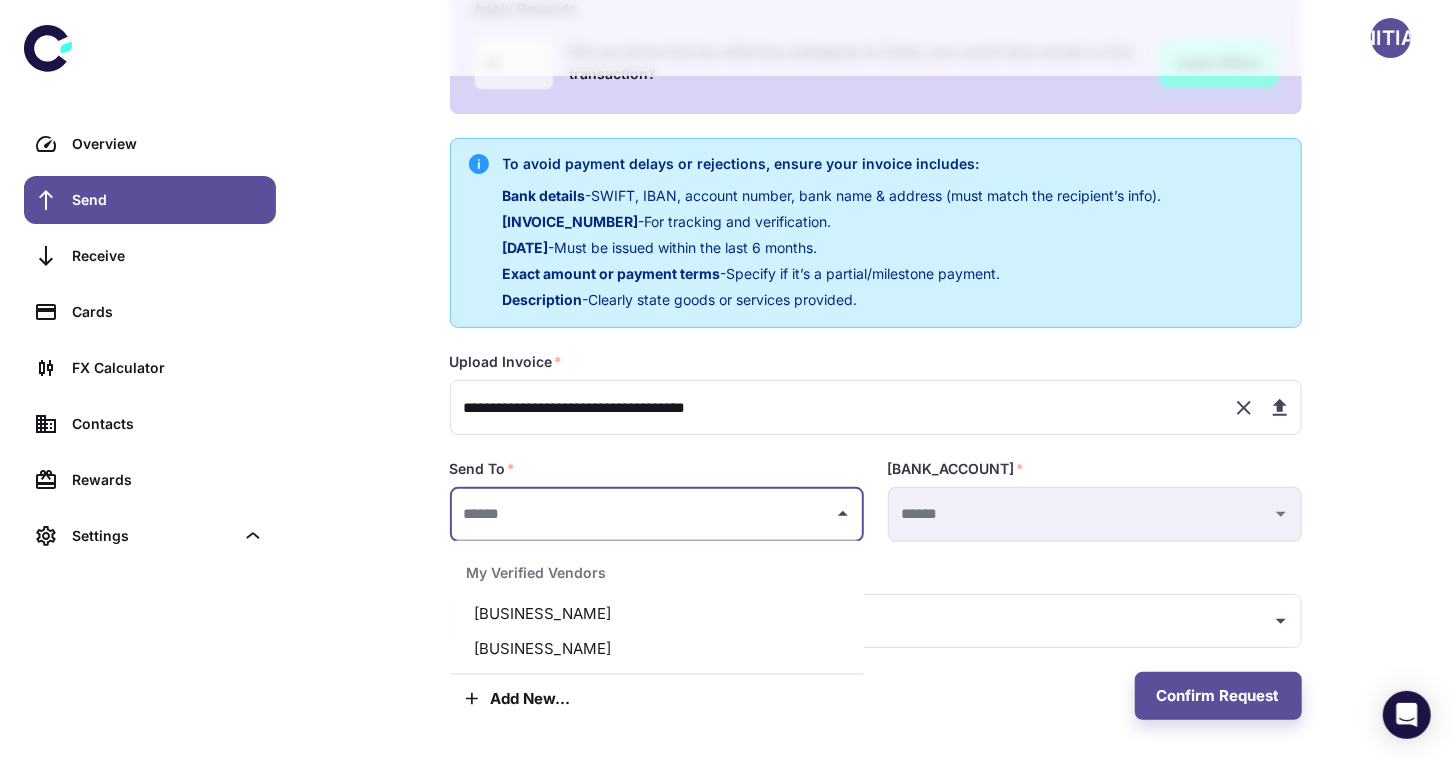 click on "[BUSINESS_NAME]" at bounding box center [657, 614] 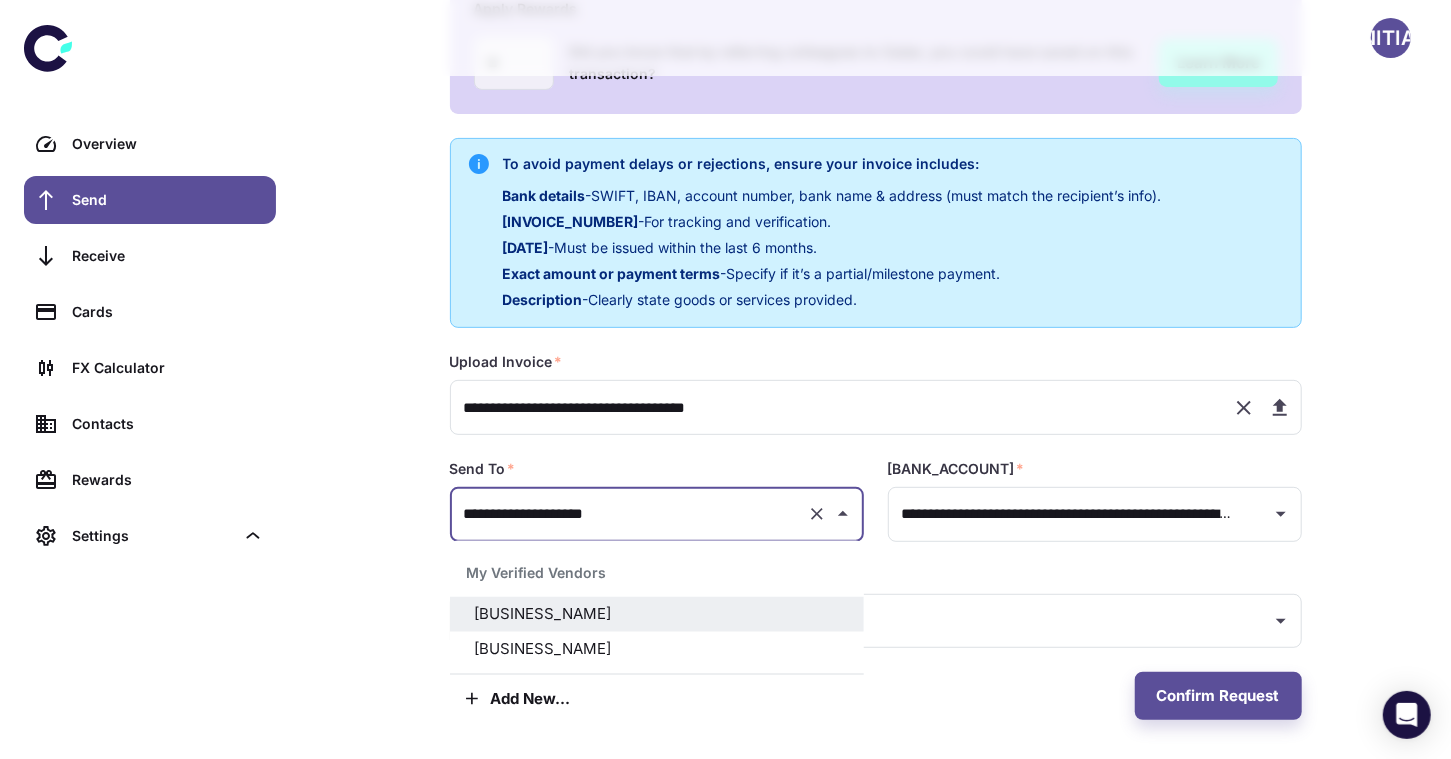 click on "**********" at bounding box center [629, 514] 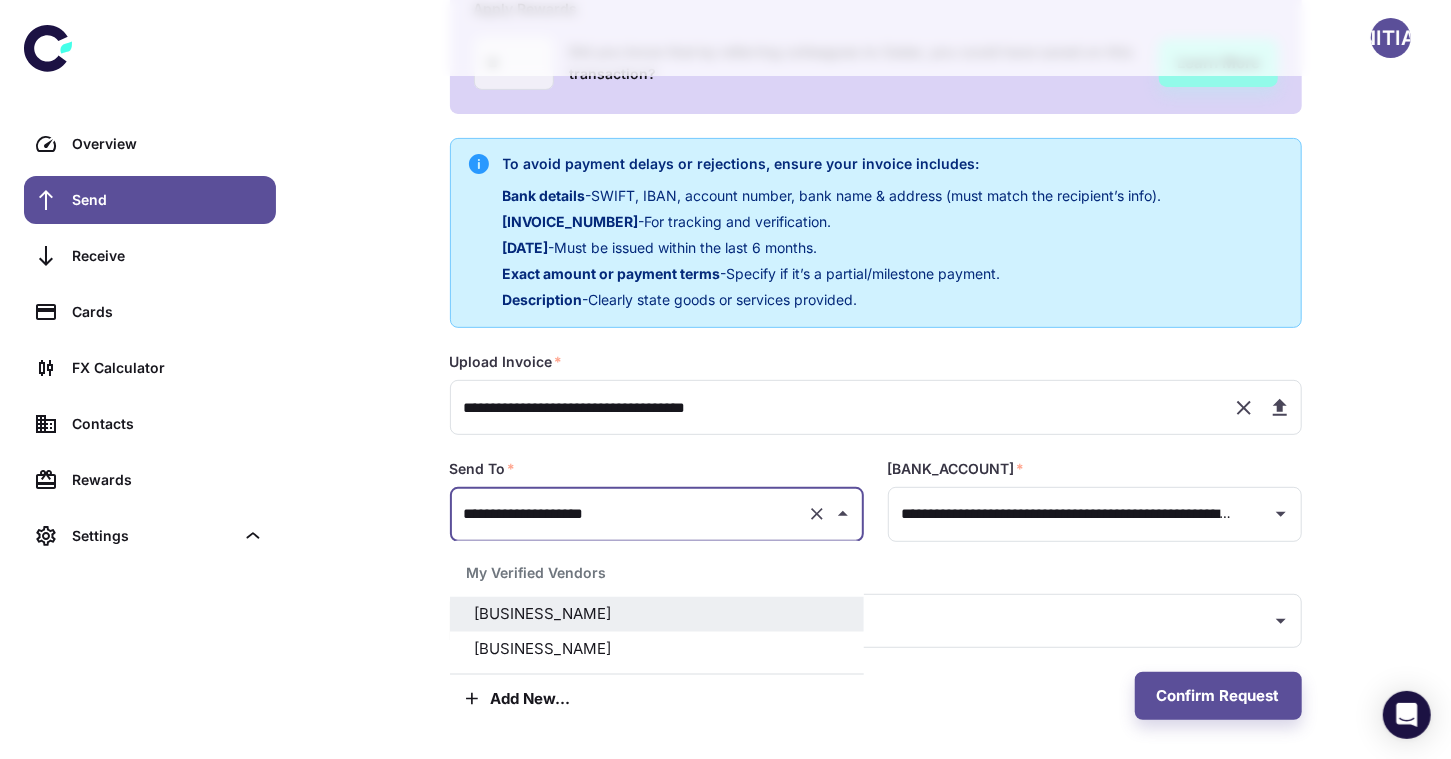 click on "[BUSINESS_NAME]" at bounding box center (657, 648) 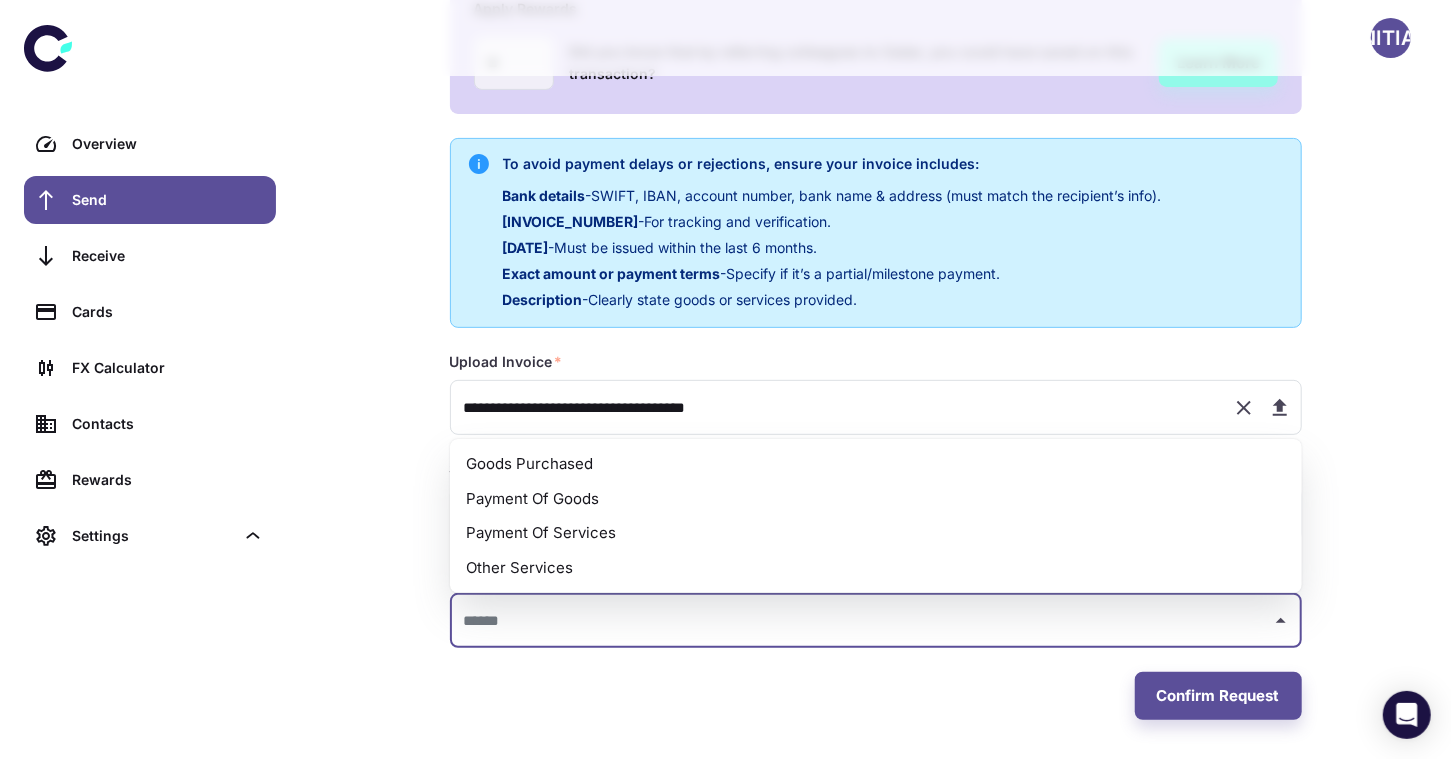 click at bounding box center (861, 621) 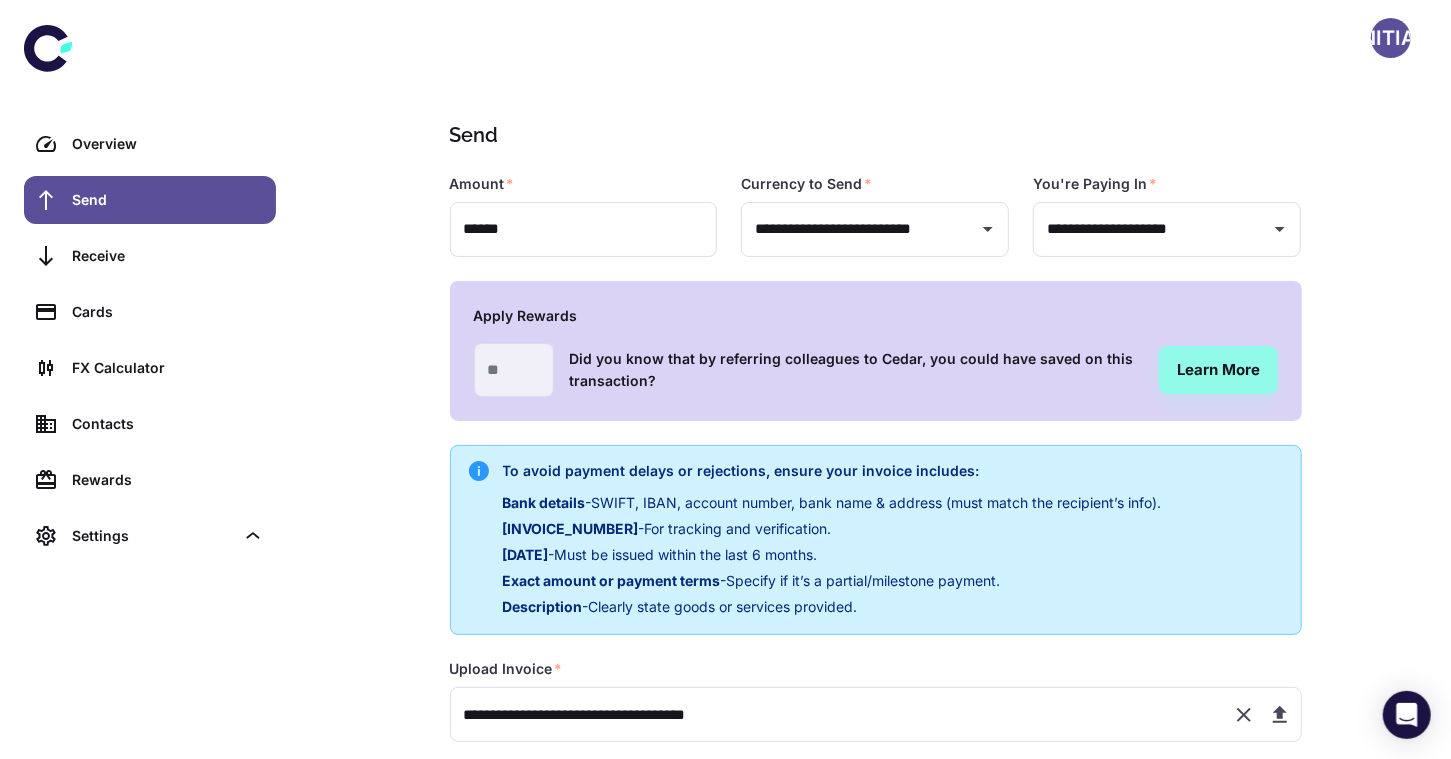 scroll, scrollTop: 307, scrollLeft: 0, axis: vertical 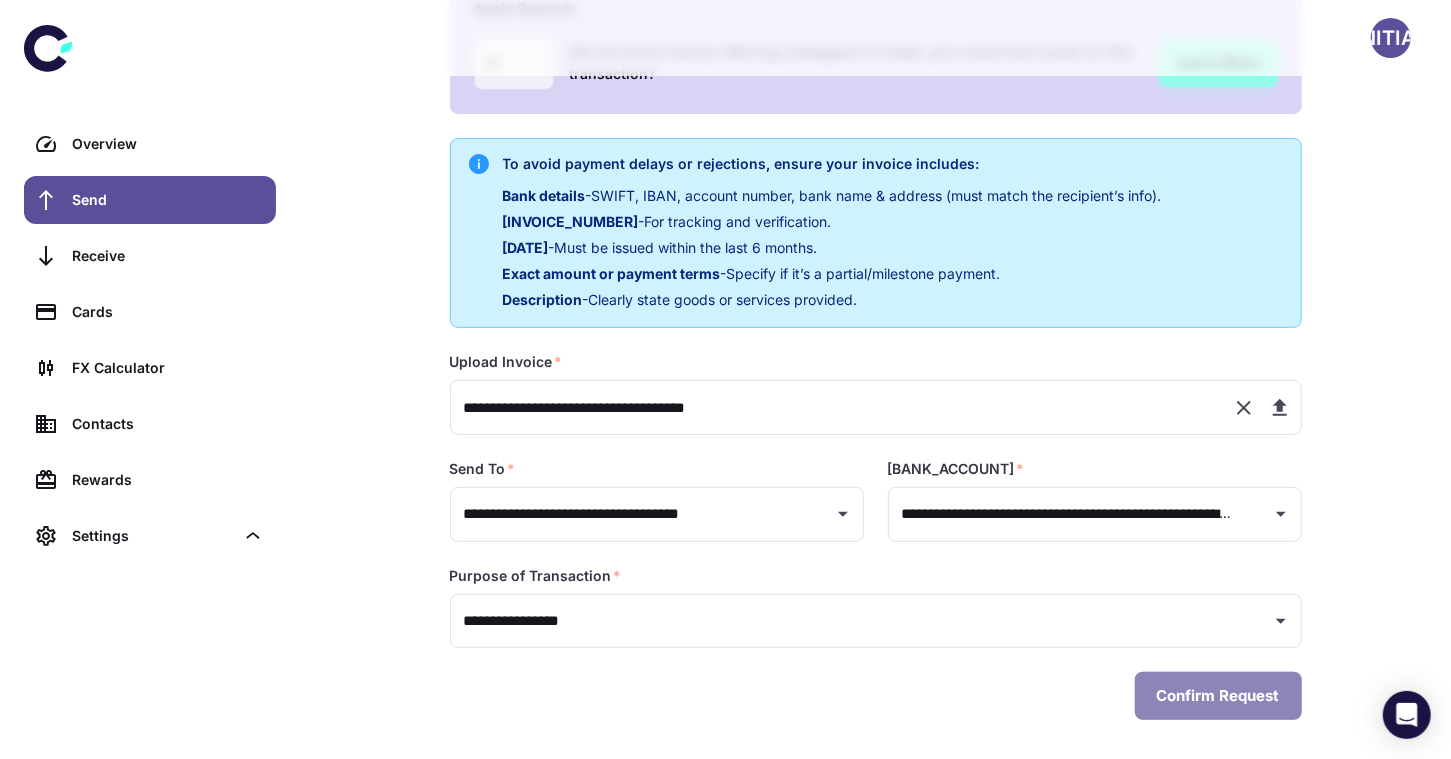 click on "Confirm Request" at bounding box center [1218, 696] 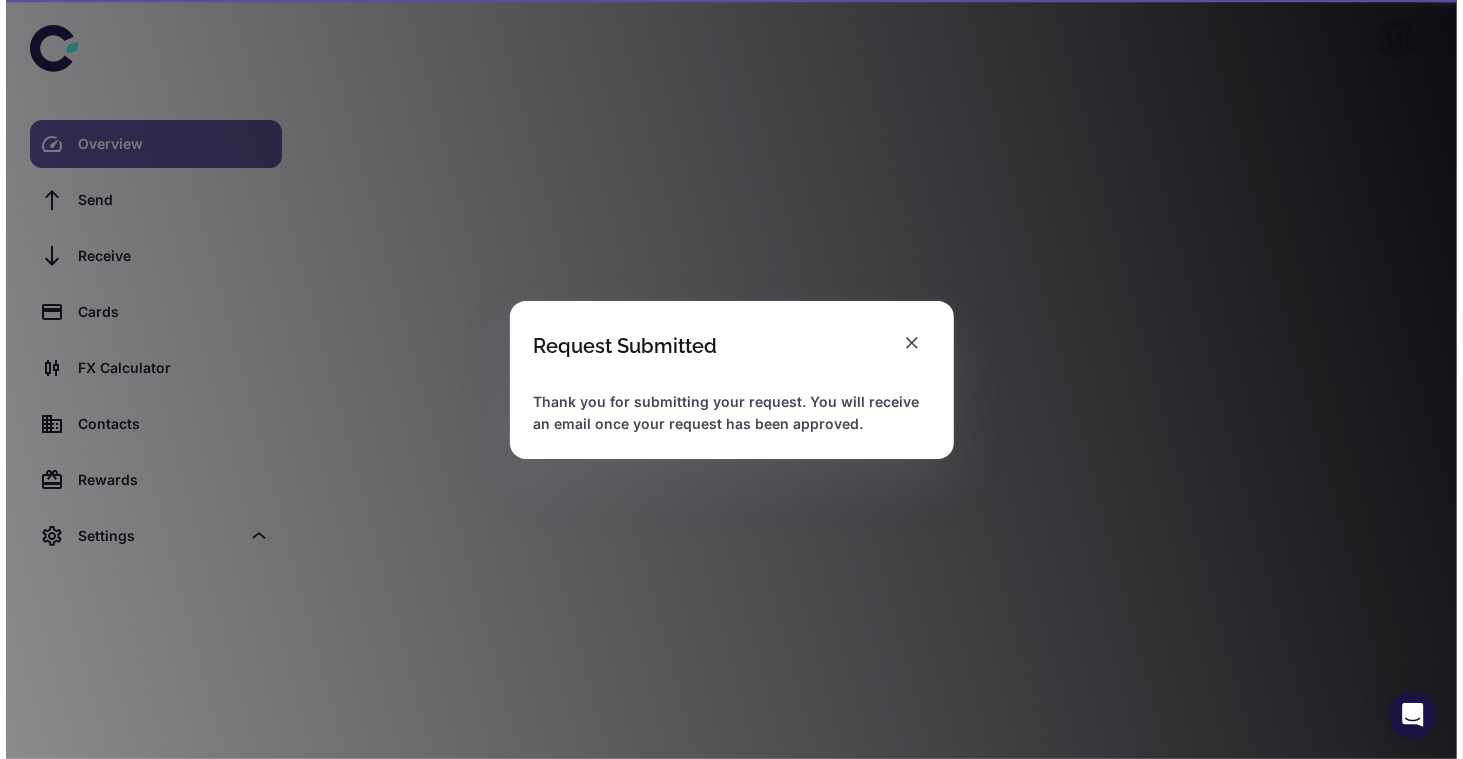 scroll, scrollTop: 0, scrollLeft: 0, axis: both 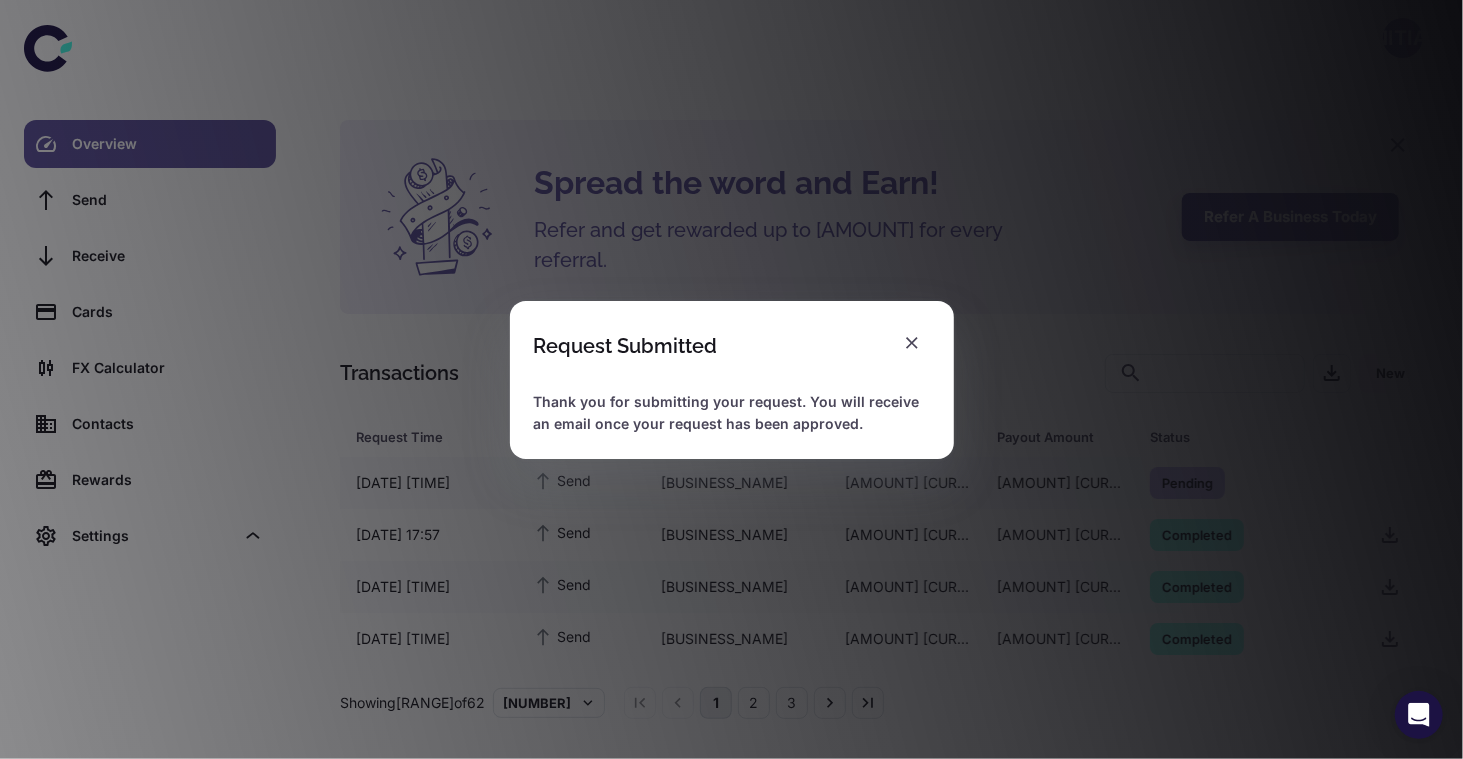 click on "Request Submitted Thank you for submitting your request. You will receive an email once your request has been approved." at bounding box center [731, 379] 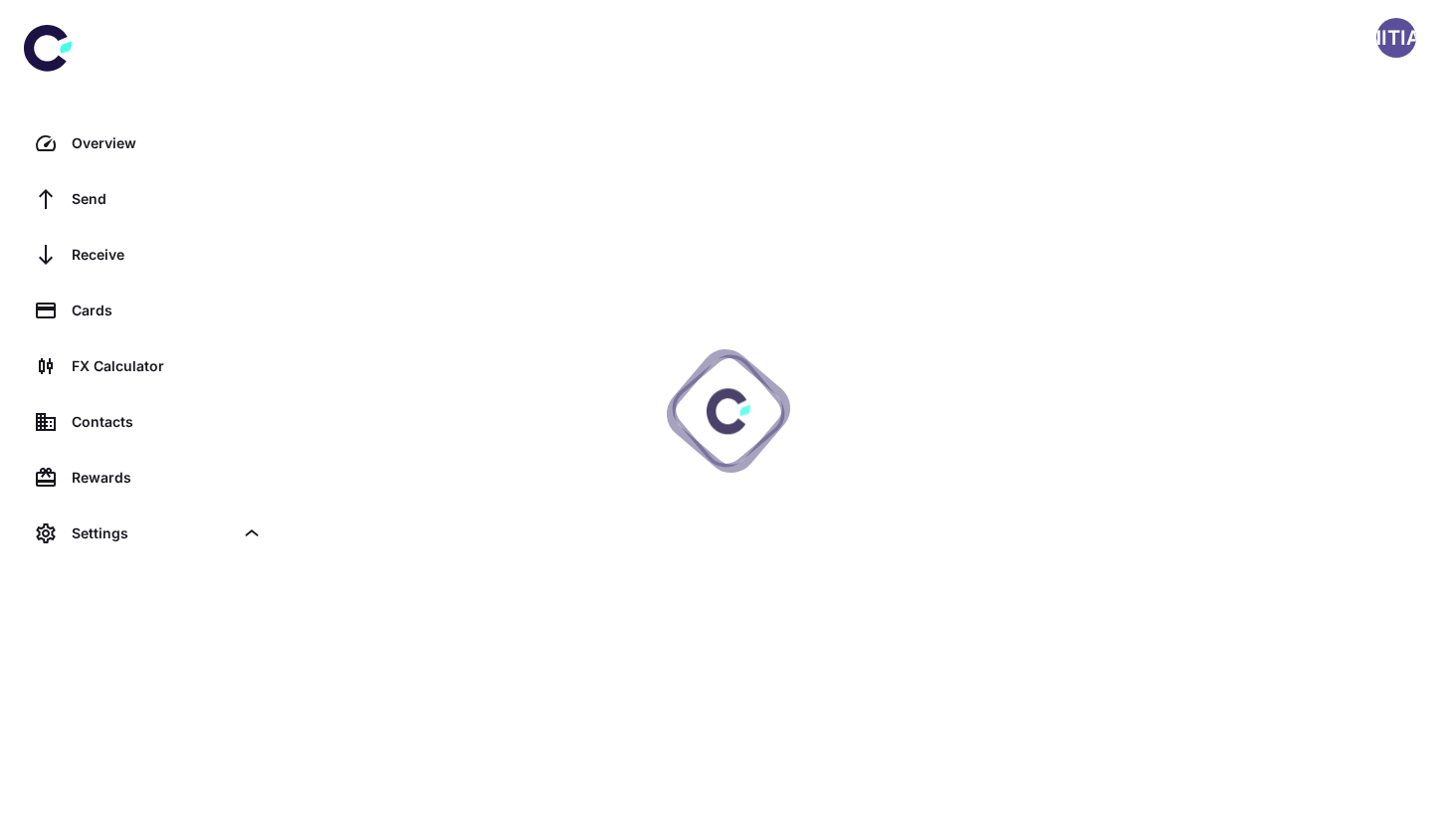 scroll, scrollTop: 0, scrollLeft: 0, axis: both 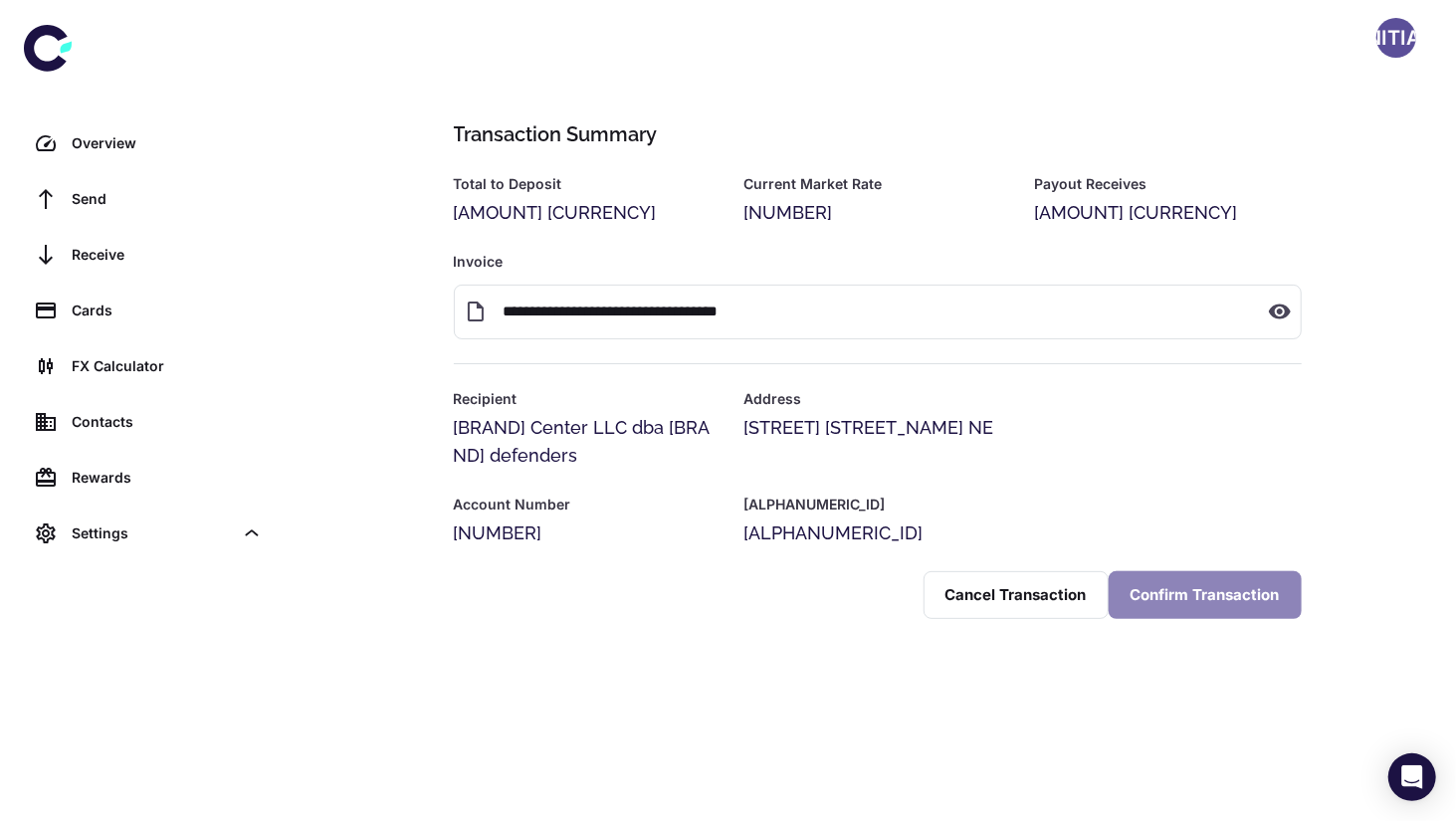 click on "Confirm Transaction" at bounding box center [1205, 595] 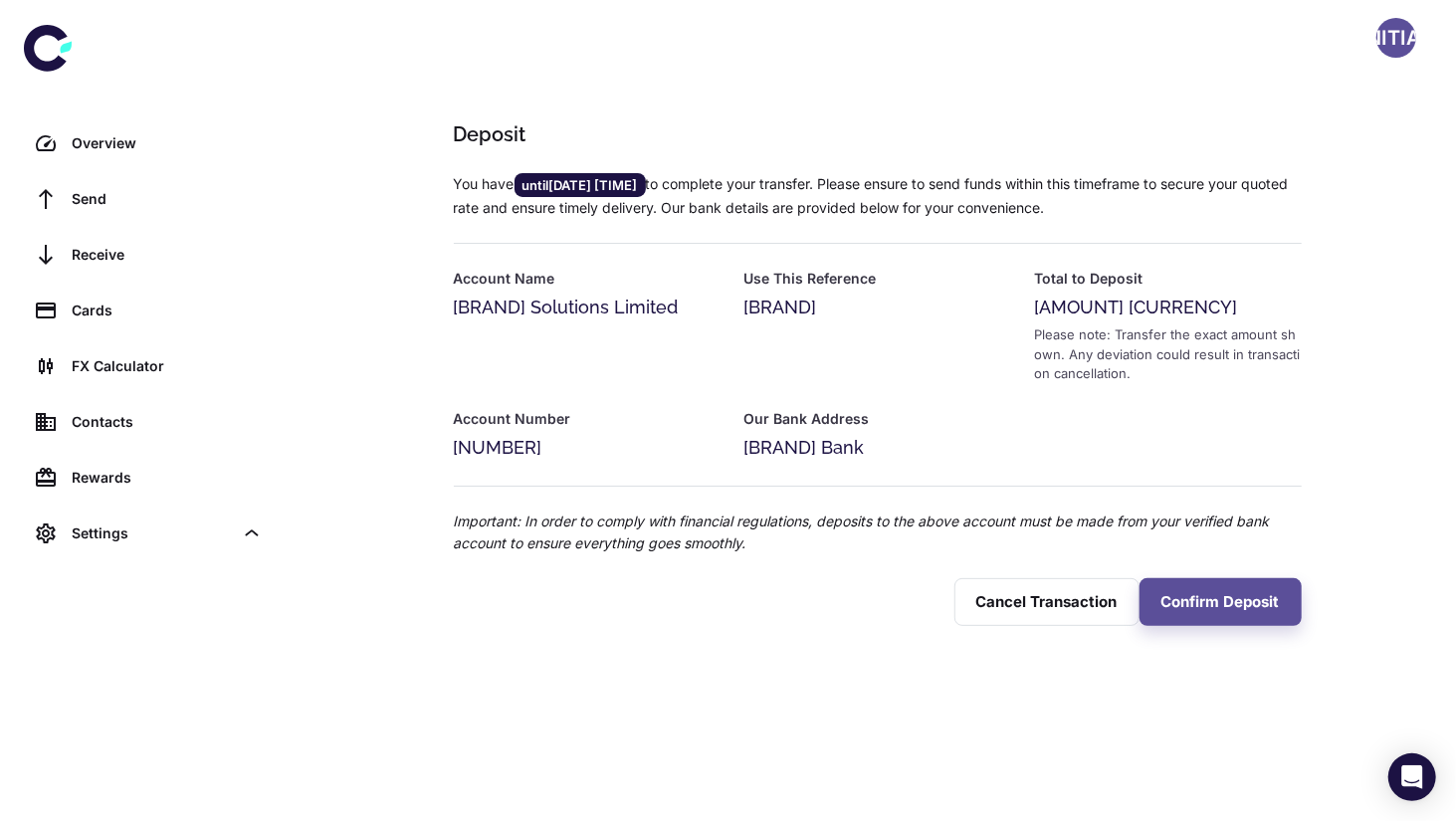 click on "Confirm Deposit" at bounding box center (1220, 602) 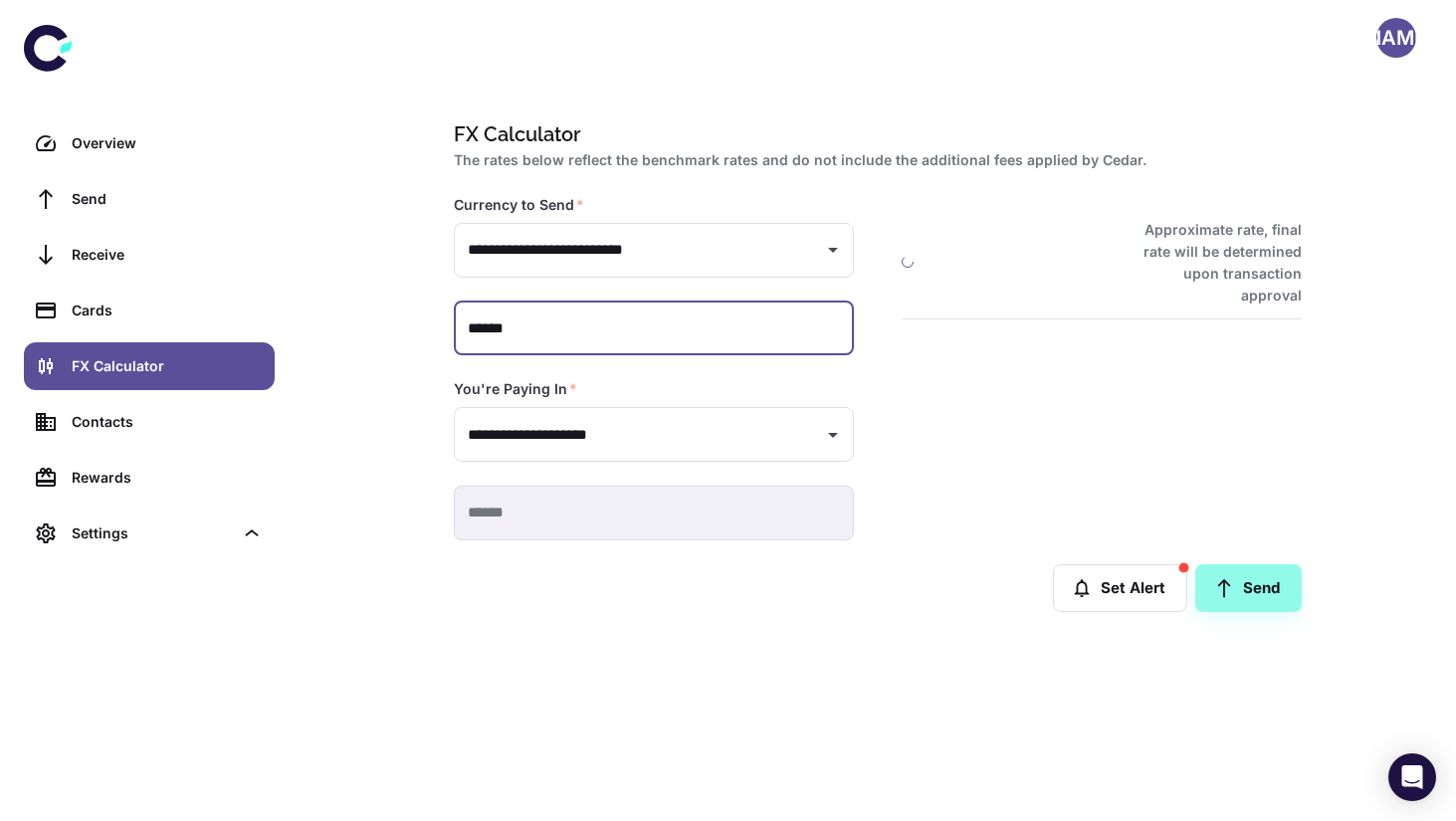 scroll, scrollTop: 0, scrollLeft: 0, axis: both 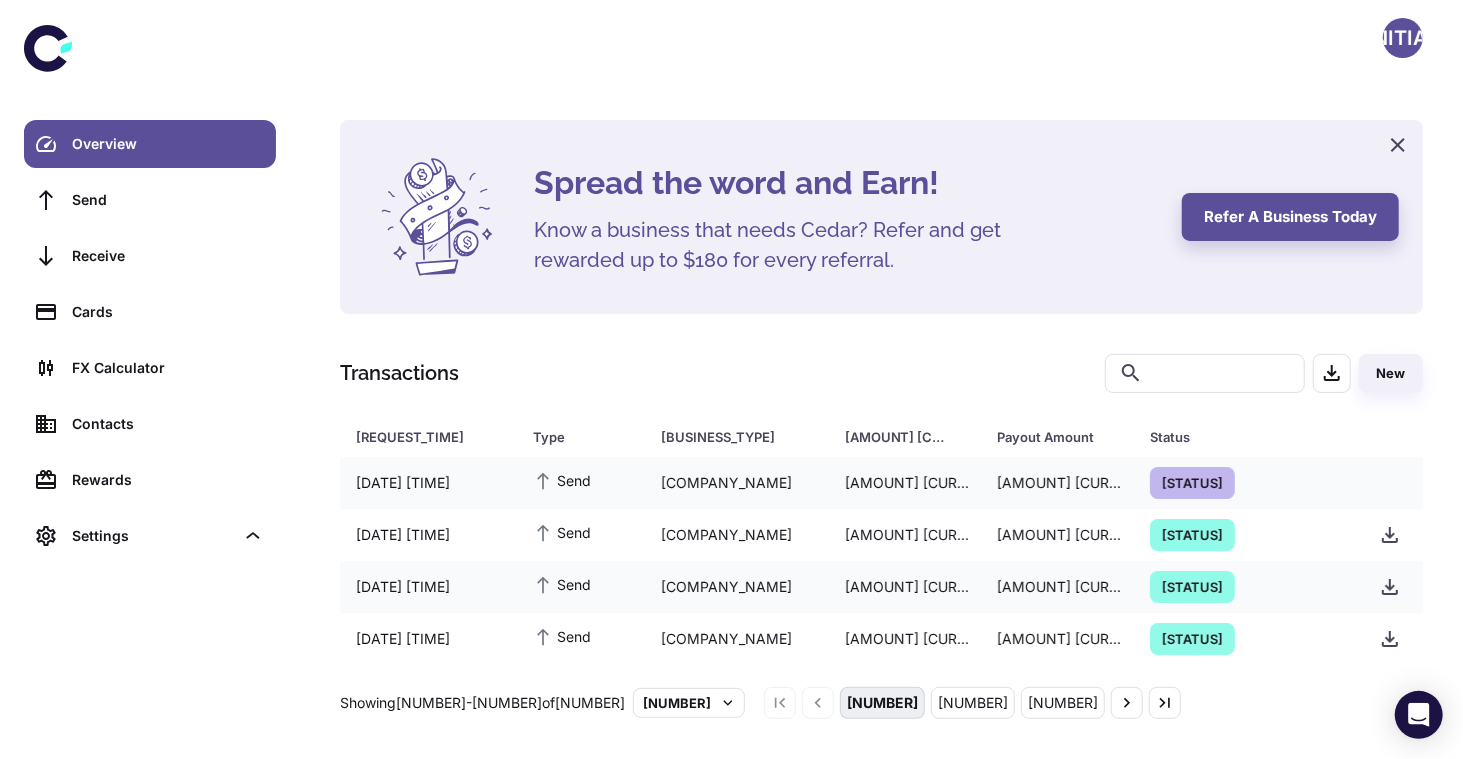 click on "Pending" at bounding box center [1241, 483] 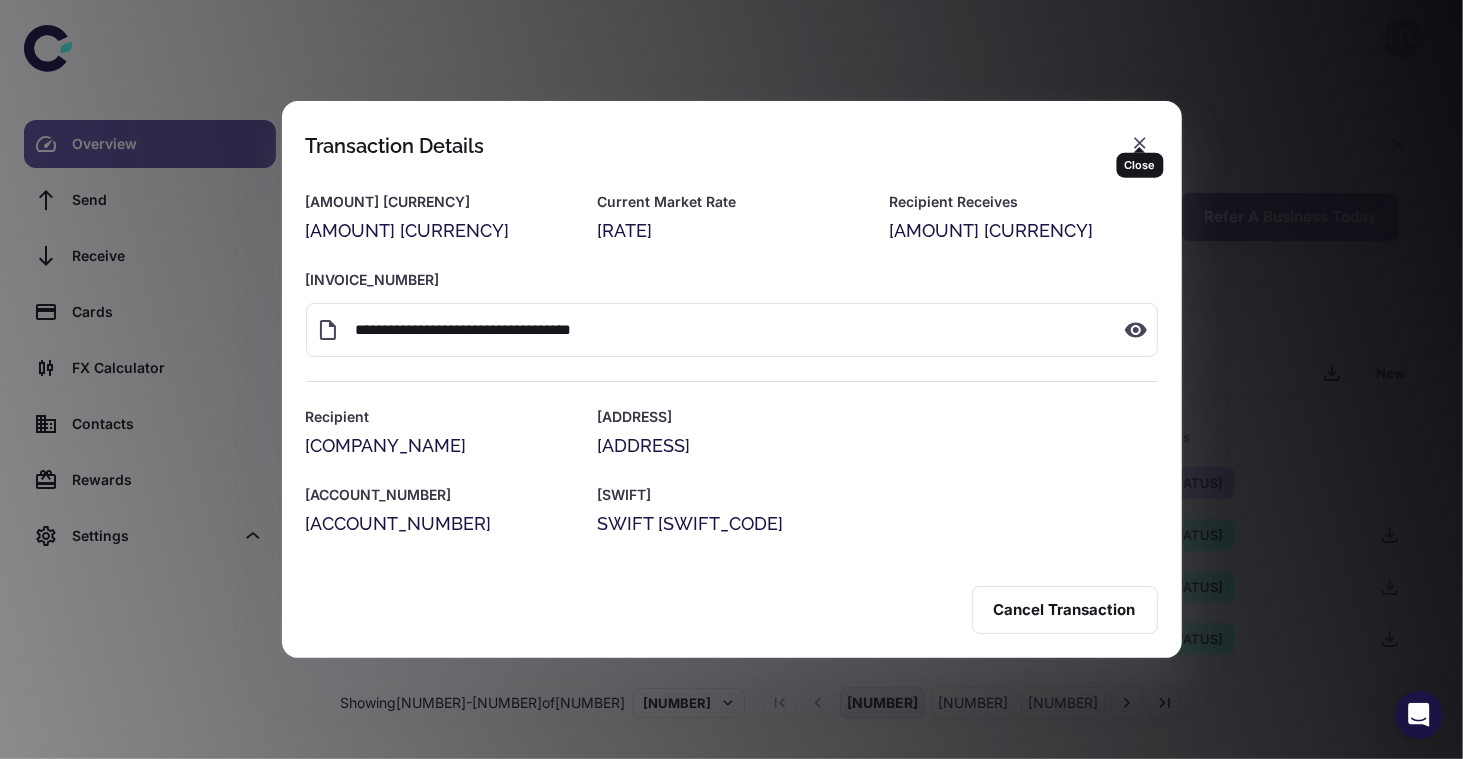 click at bounding box center (1140, 143) 